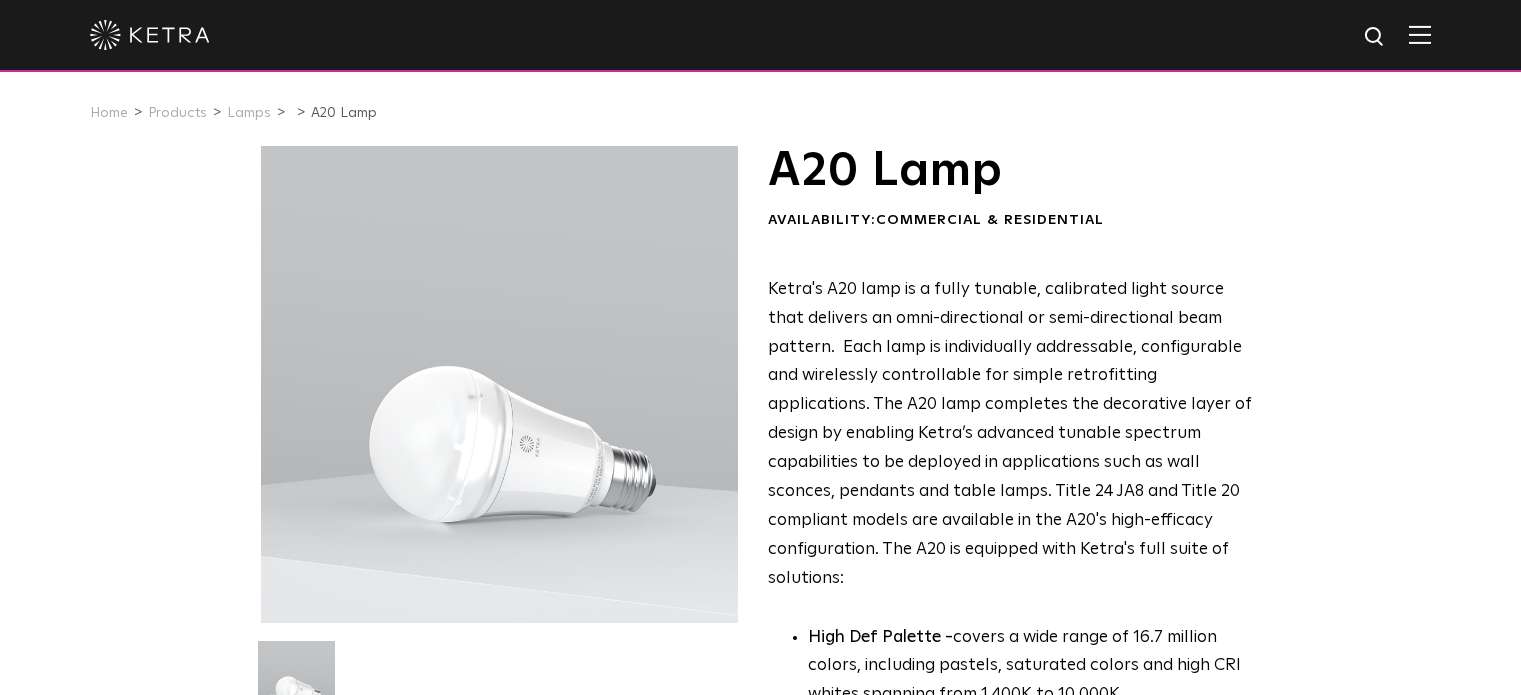 scroll, scrollTop: 480, scrollLeft: 0, axis: vertical 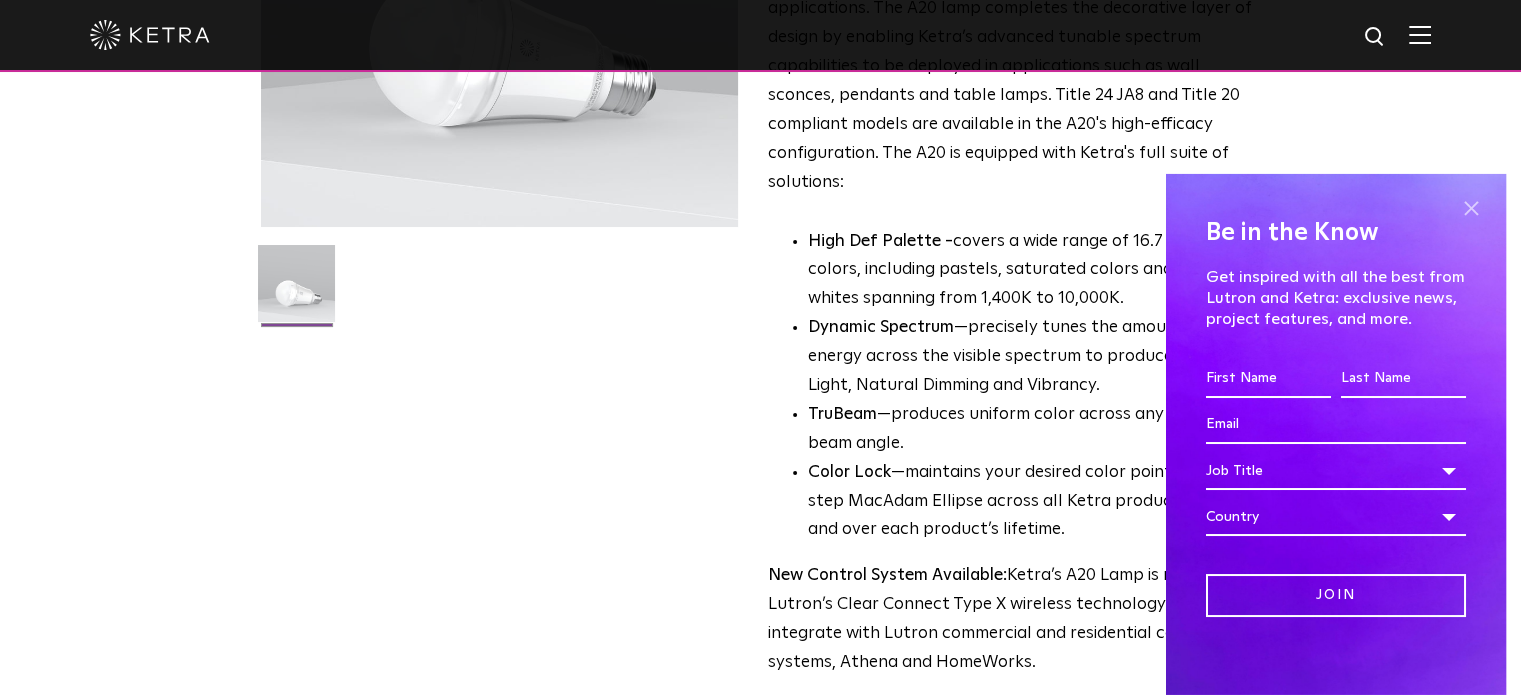 click at bounding box center [1471, 209] 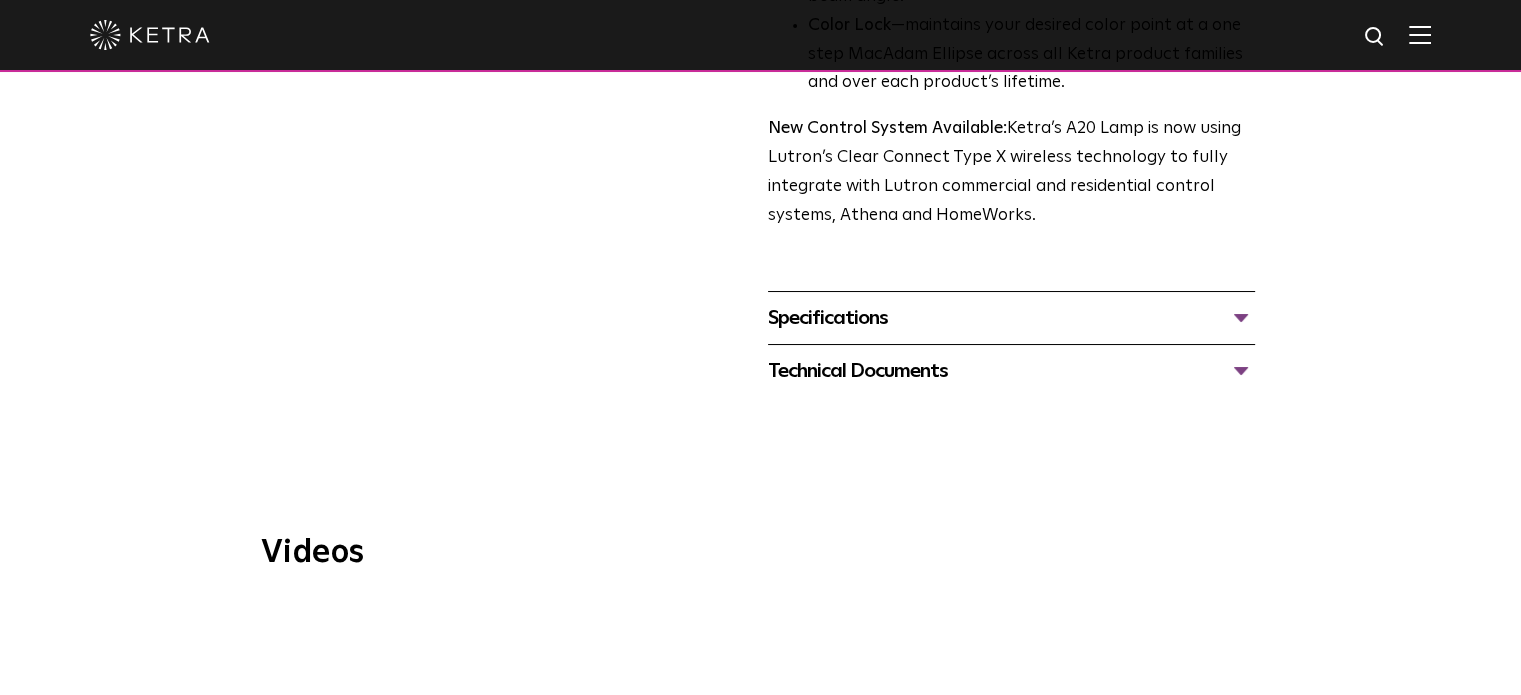 scroll, scrollTop: 906, scrollLeft: 0, axis: vertical 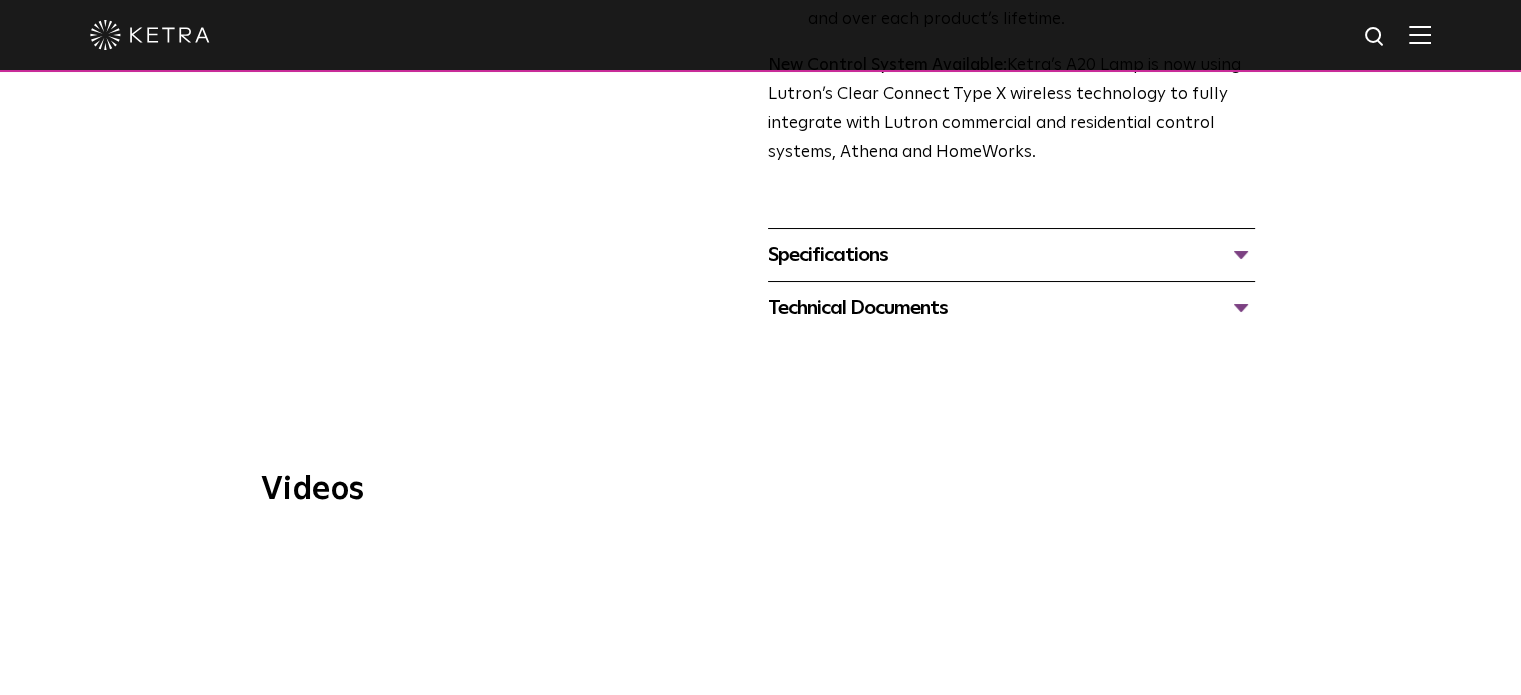 click on "Specifications" at bounding box center (1011, 255) 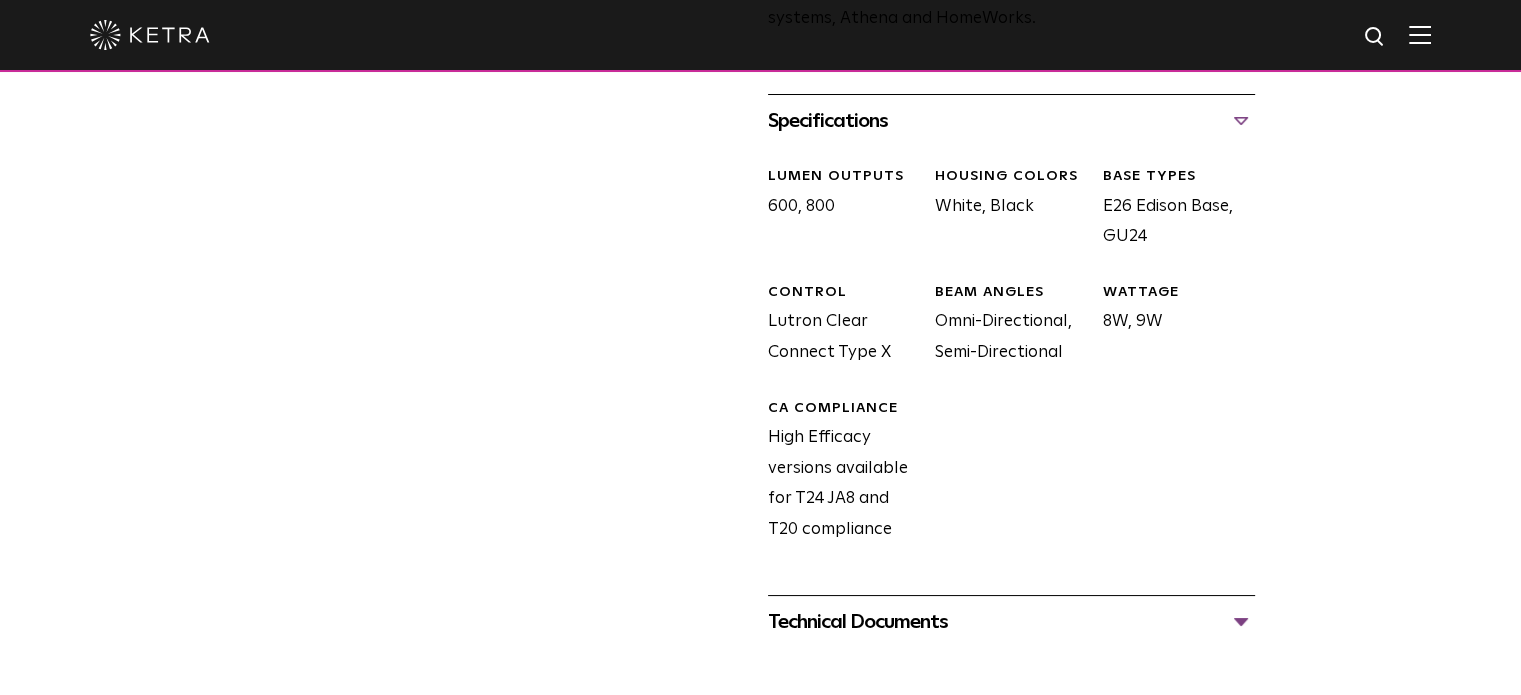 scroll, scrollTop: 1063, scrollLeft: 0, axis: vertical 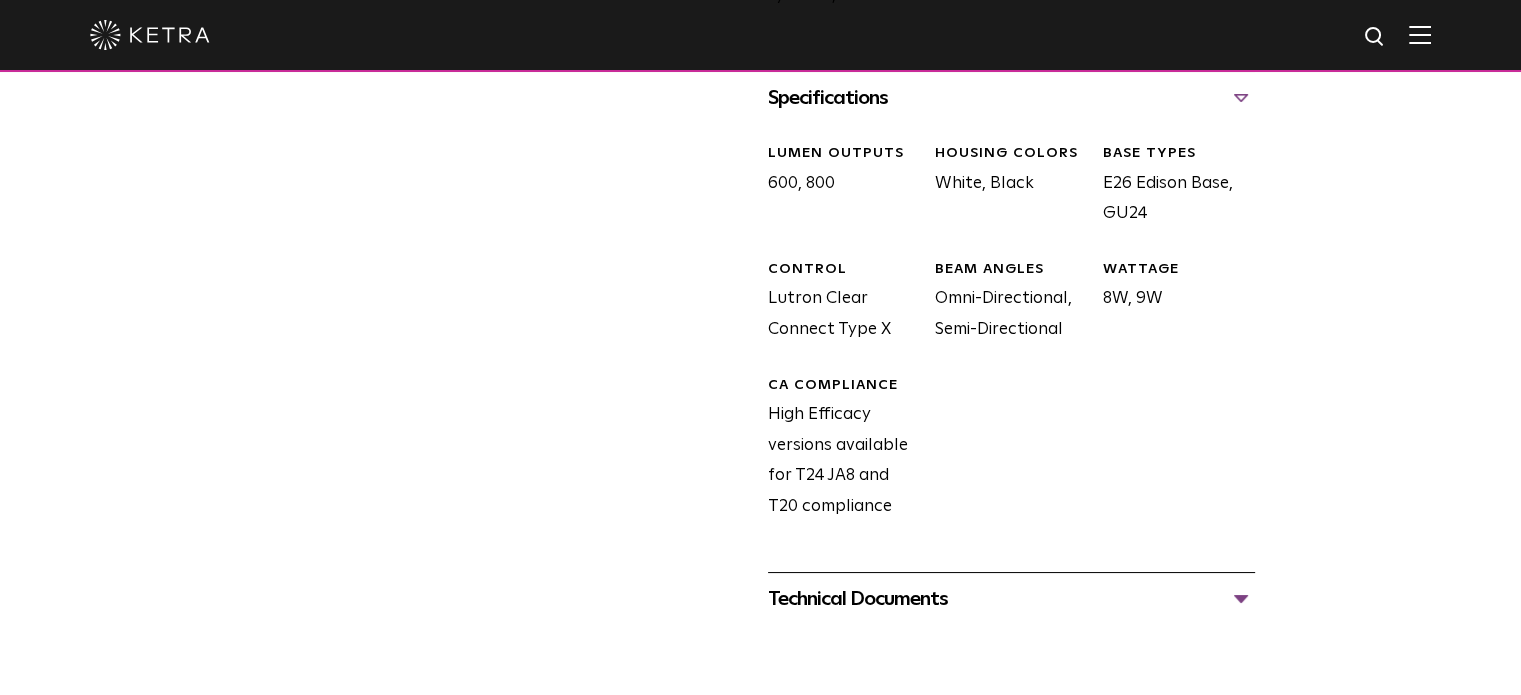 click on "Technical Documents
A20 Specification Sheet
A20 Installation Guide
A20 CAD Drawings
A20 IES File" at bounding box center (1011, 598) 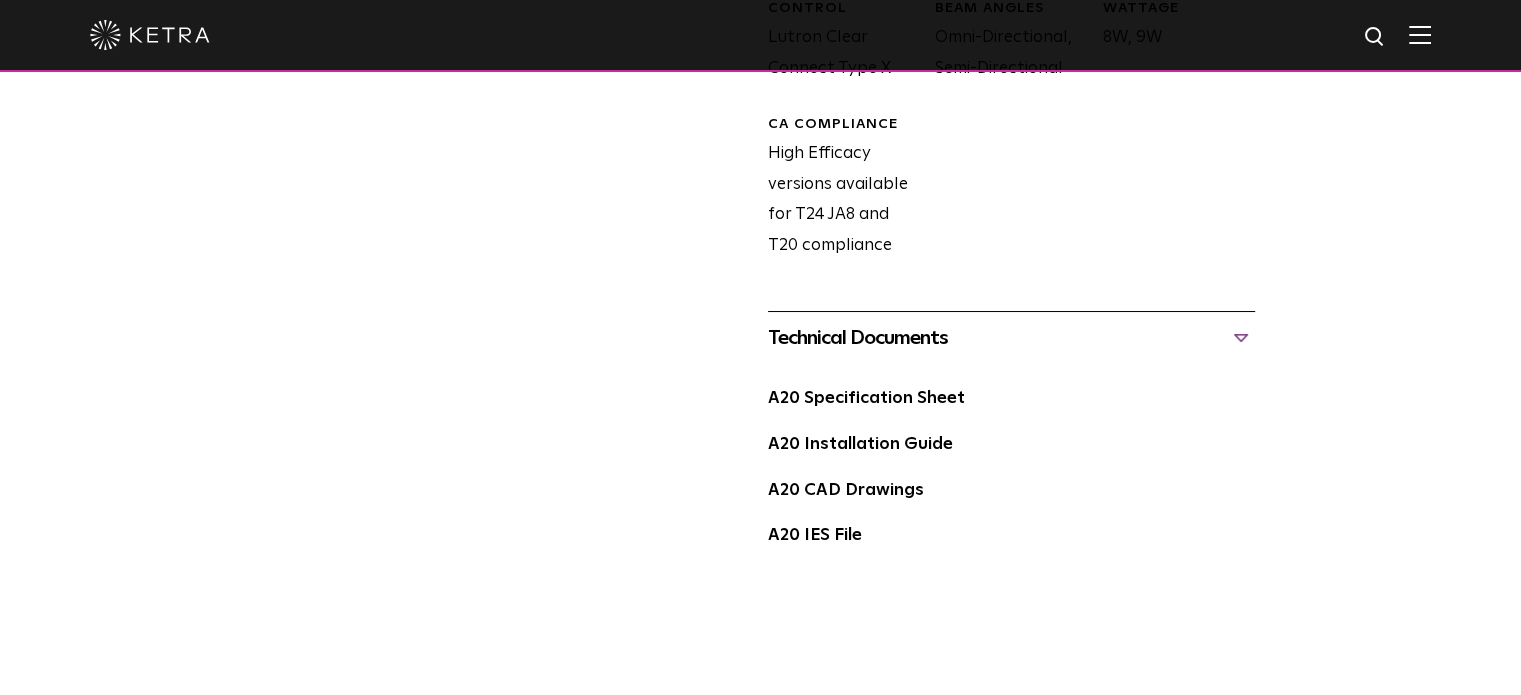scroll, scrollTop: 1340, scrollLeft: 0, axis: vertical 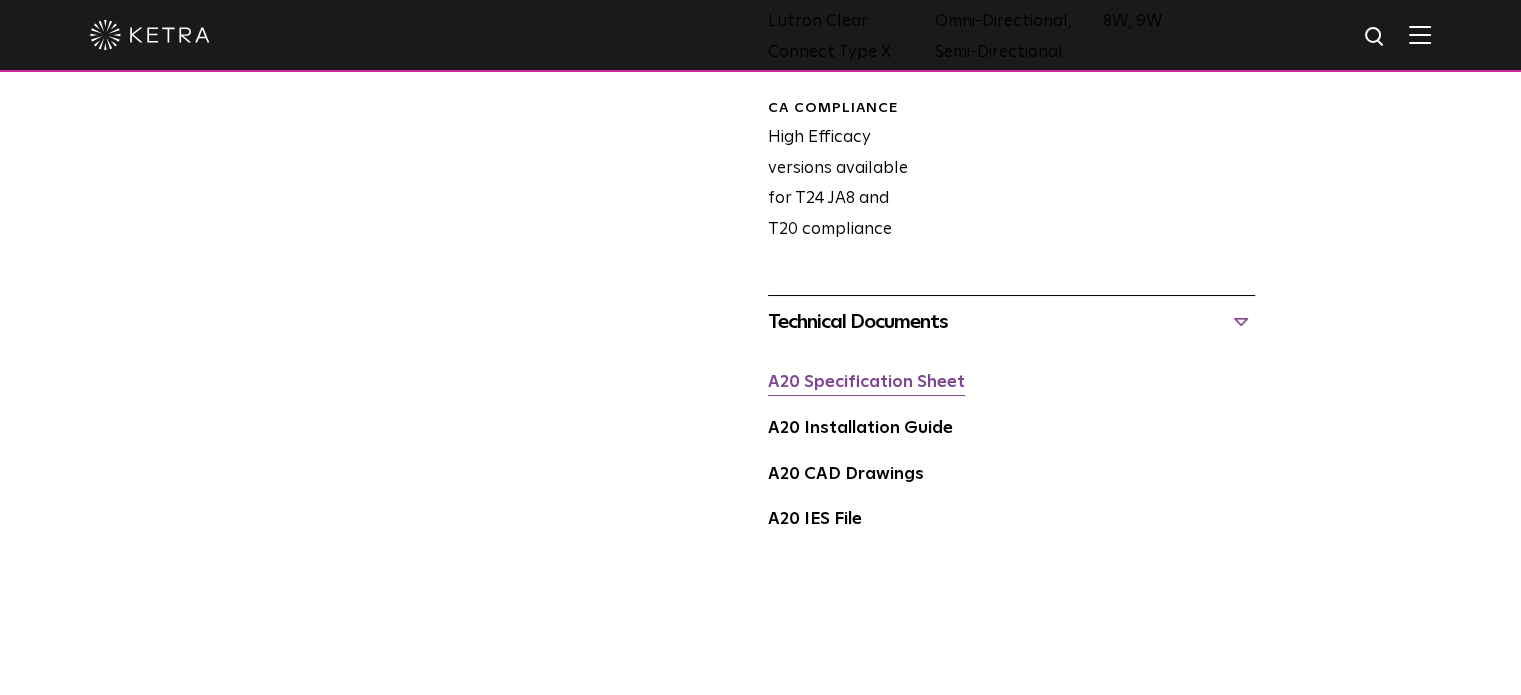 click on "A20 Specification Sheet" at bounding box center (866, 382) 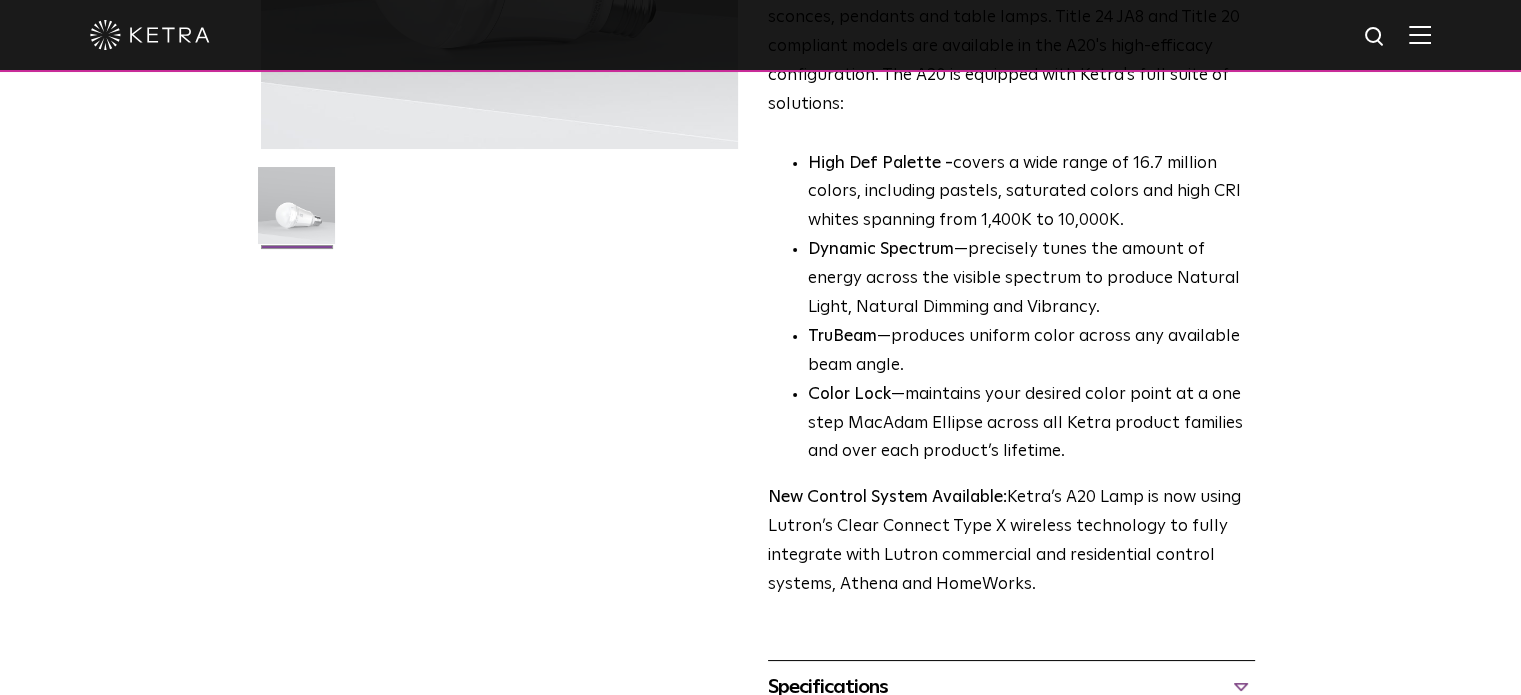 scroll, scrollTop: 0, scrollLeft: 0, axis: both 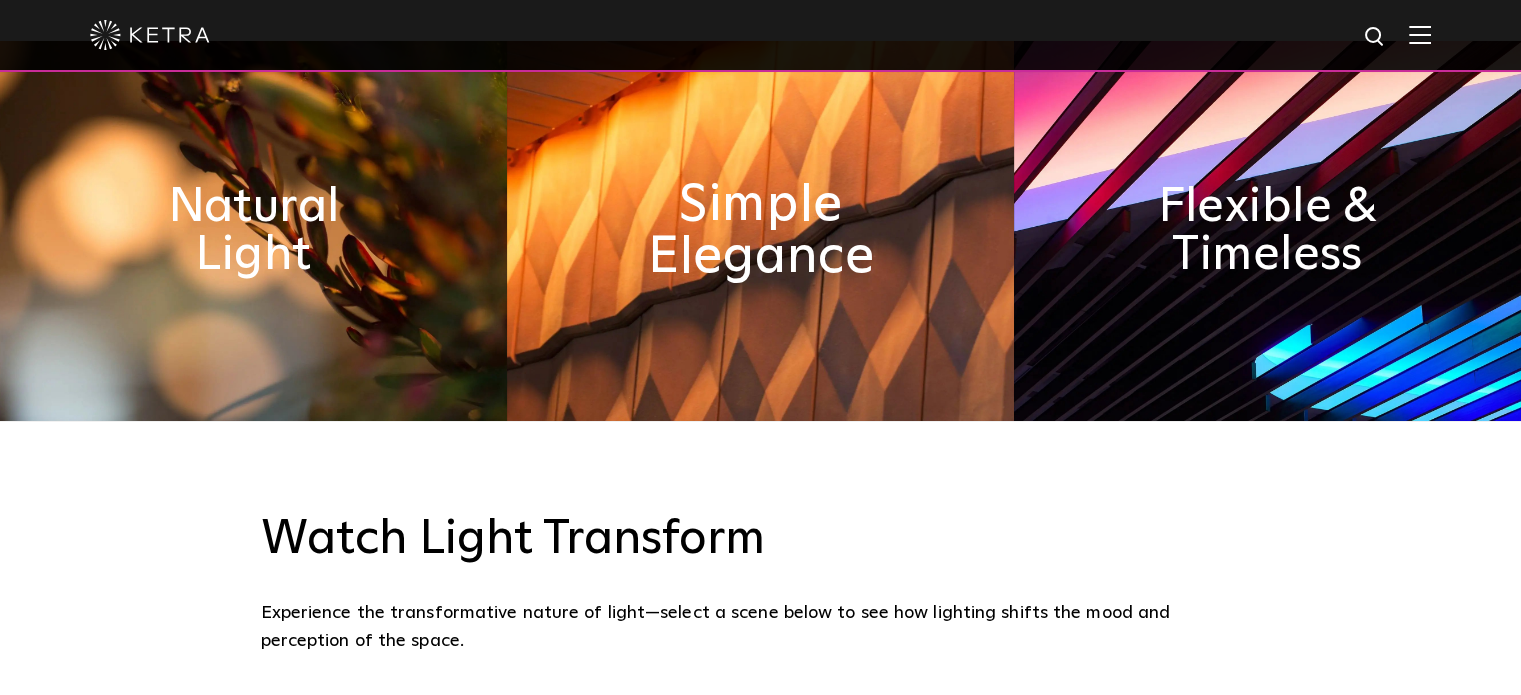 click on "Simple Elegance" at bounding box center (760, 231) 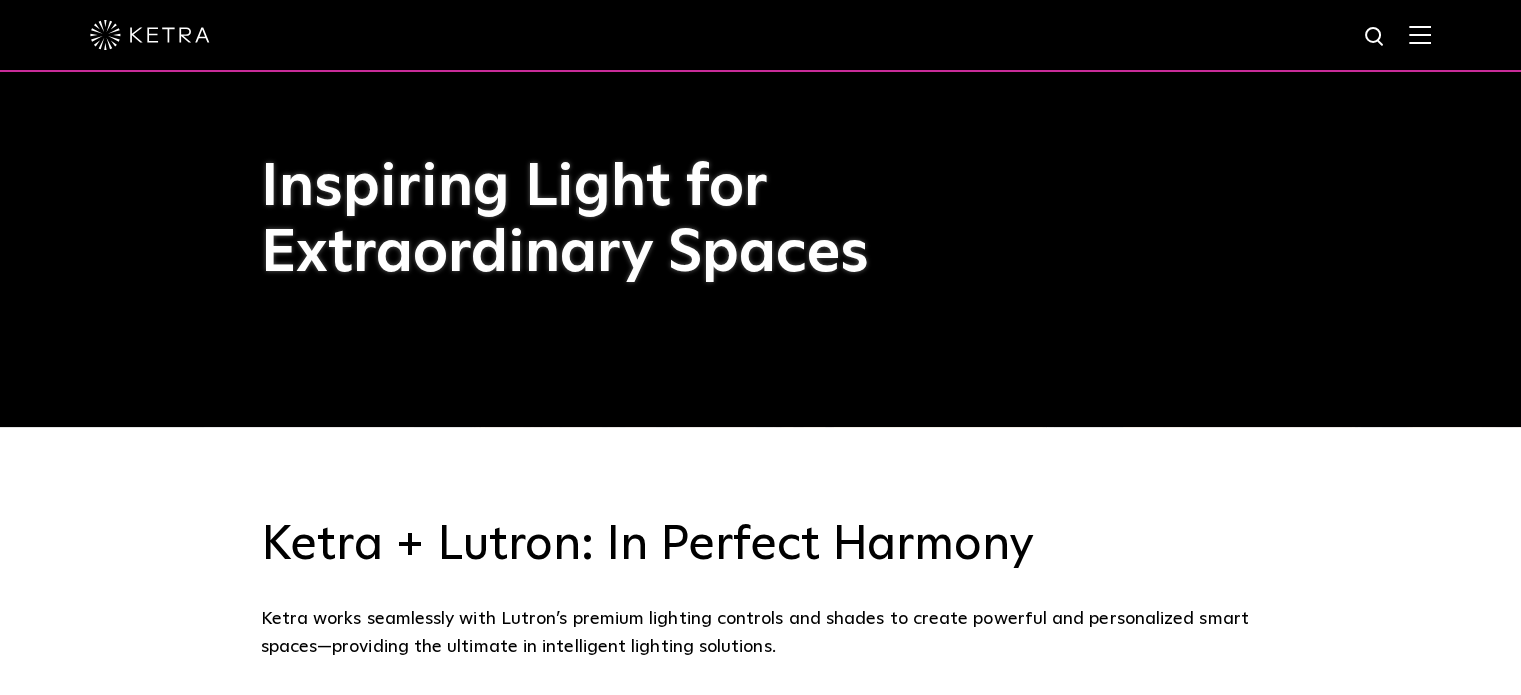 scroll, scrollTop: 256, scrollLeft: 0, axis: vertical 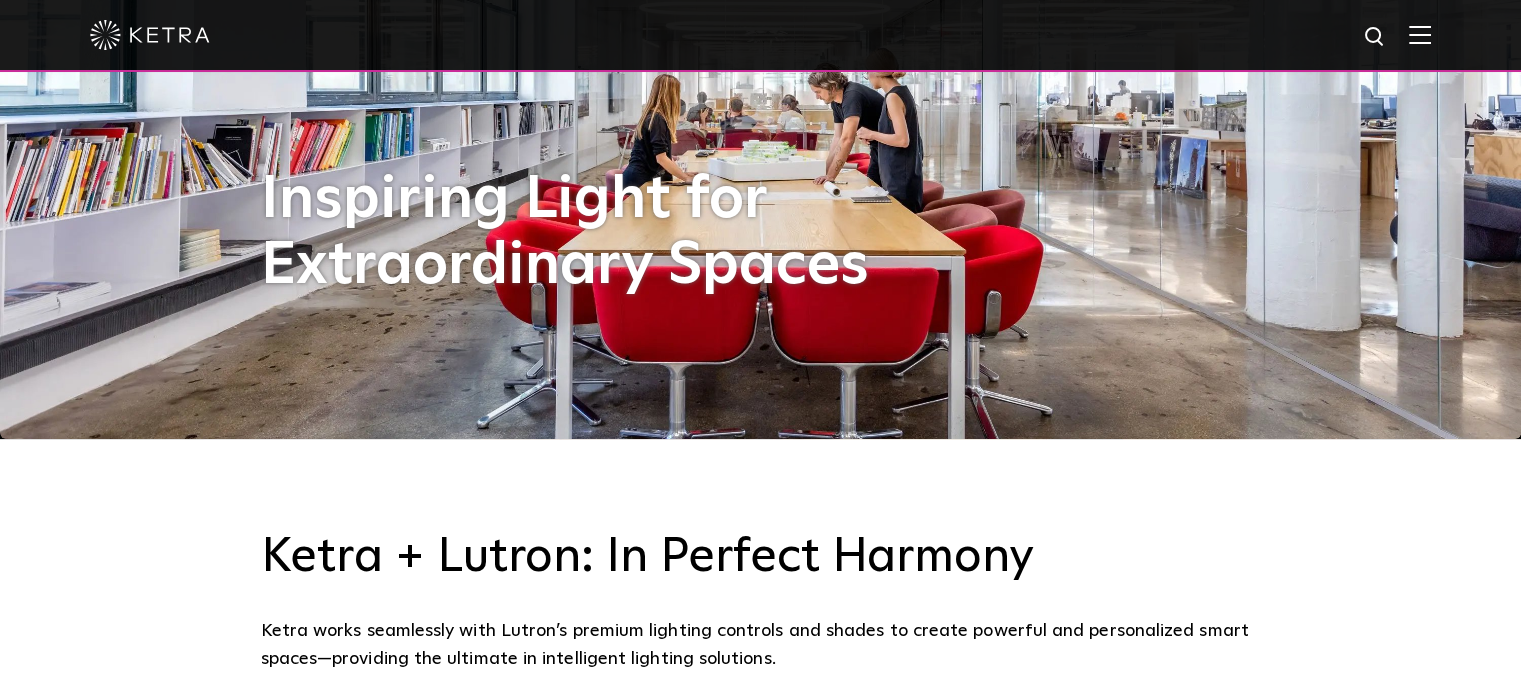 click at bounding box center [1420, 34] 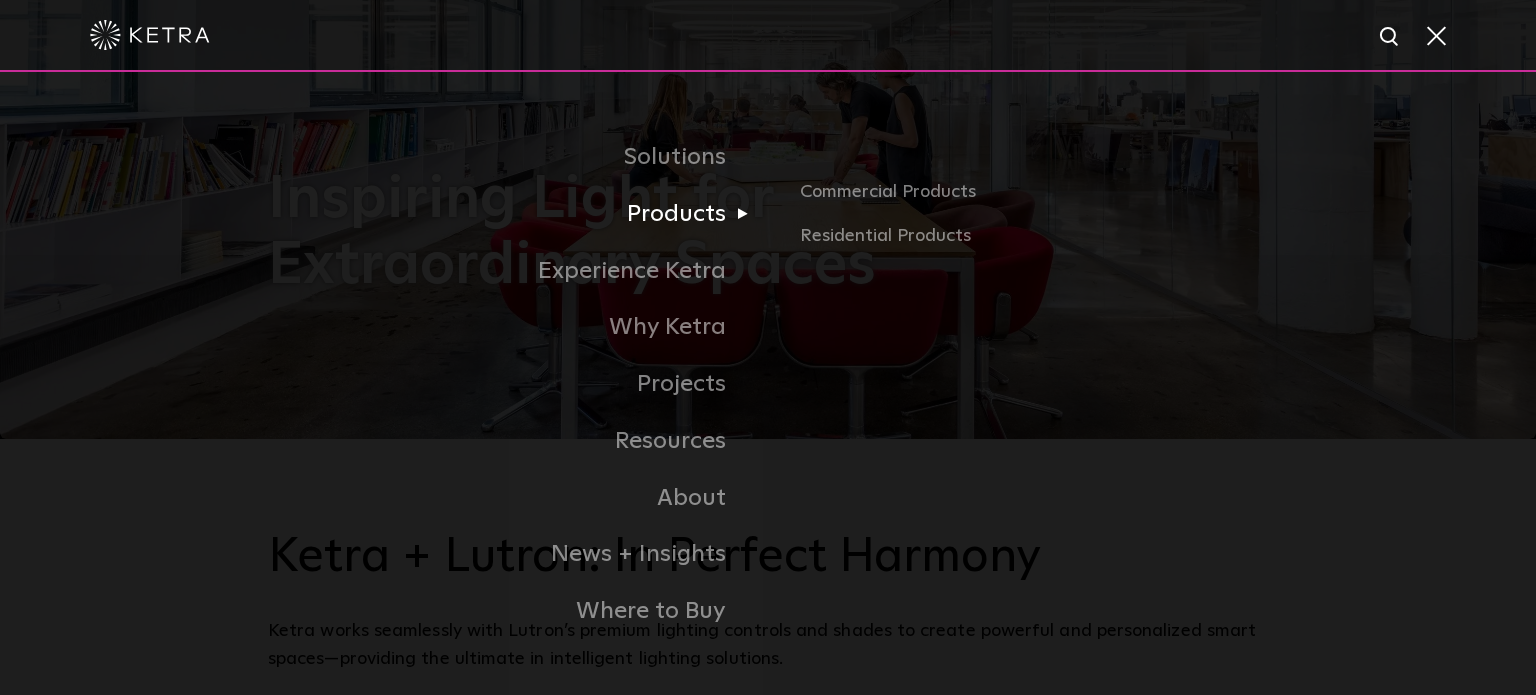click on "Products" at bounding box center [518, 214] 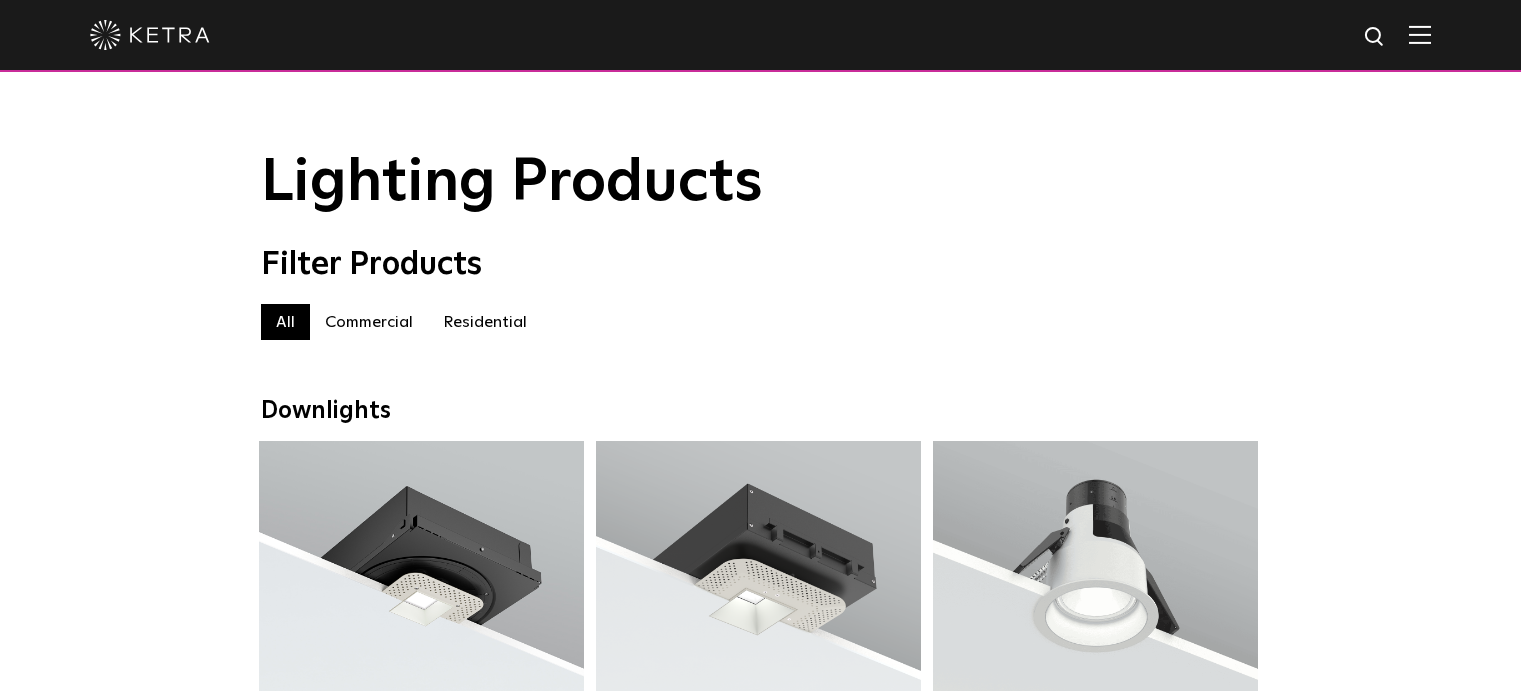 scroll, scrollTop: 0, scrollLeft: 0, axis: both 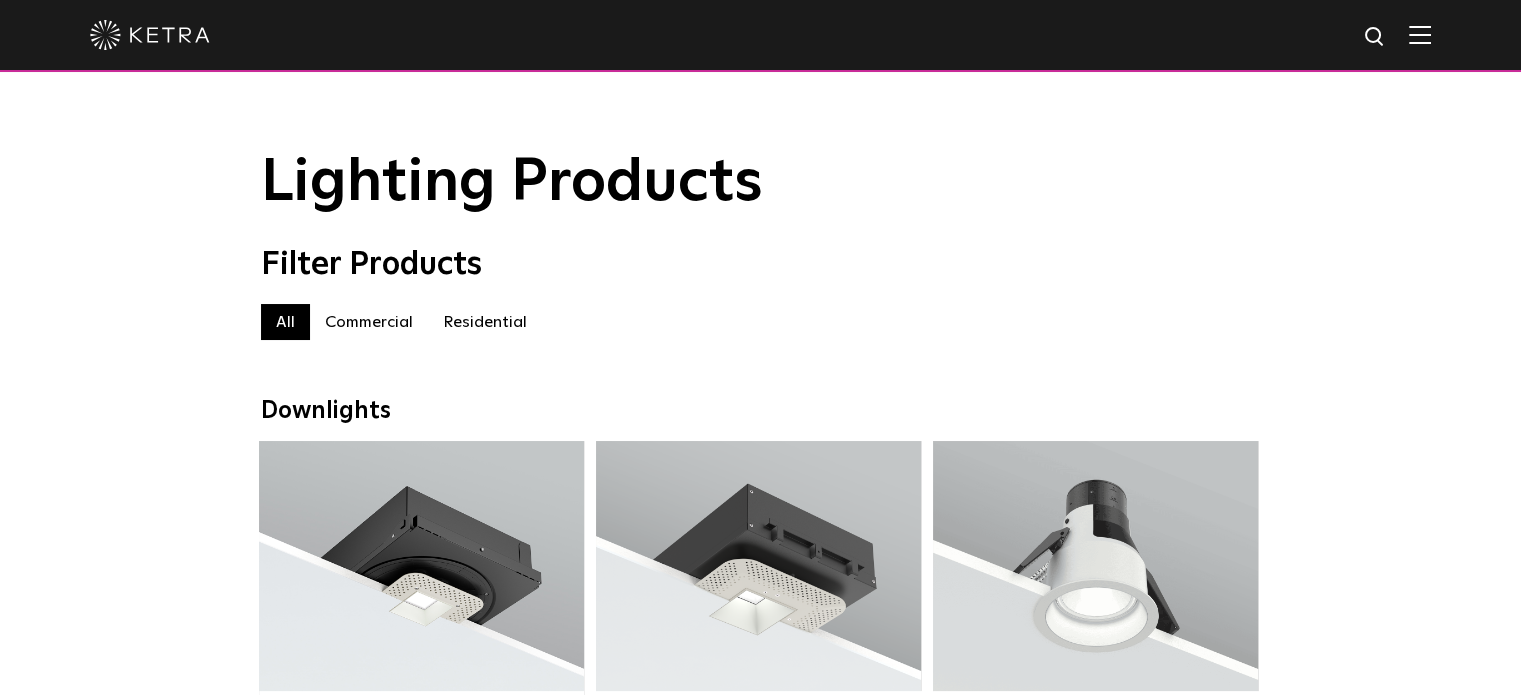 click at bounding box center [1420, 34] 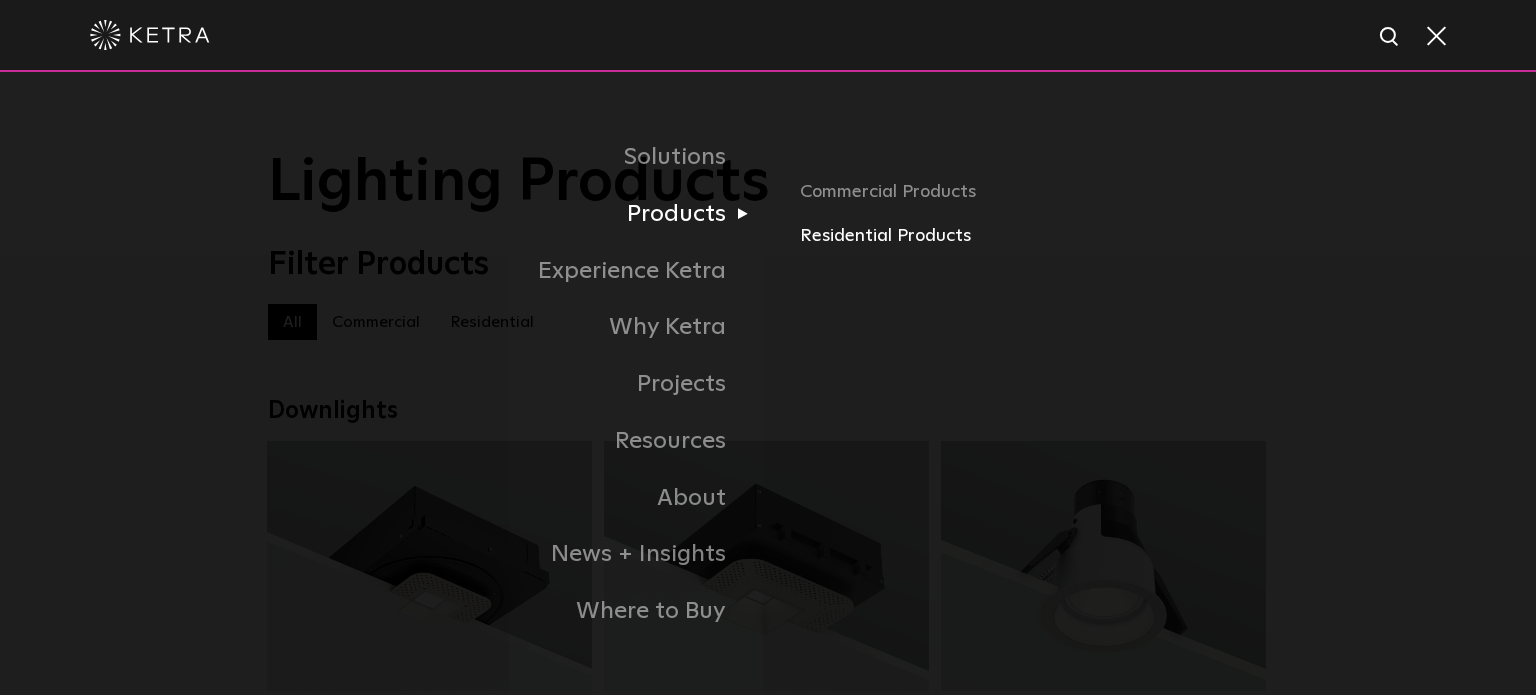 click on "Residential Products" at bounding box center (1034, 236) 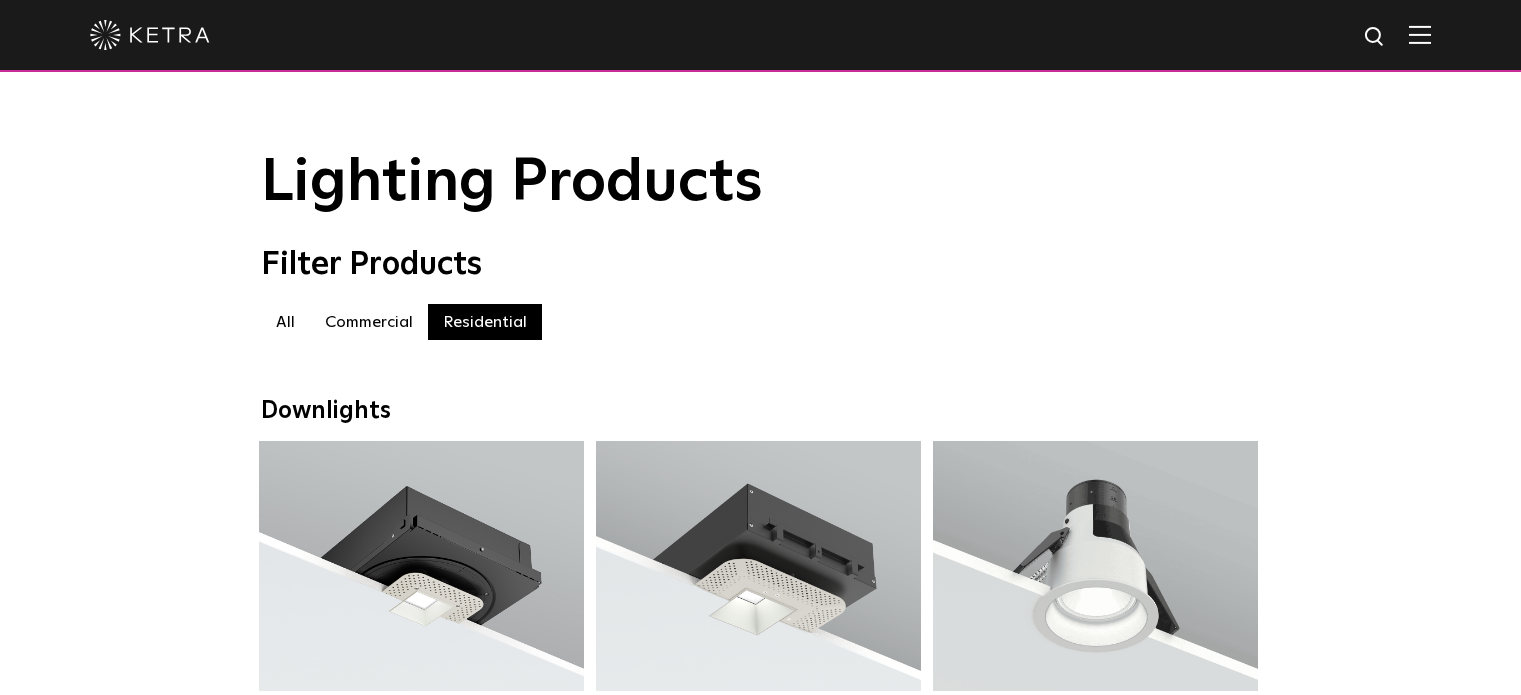 scroll, scrollTop: 251, scrollLeft: 0, axis: vertical 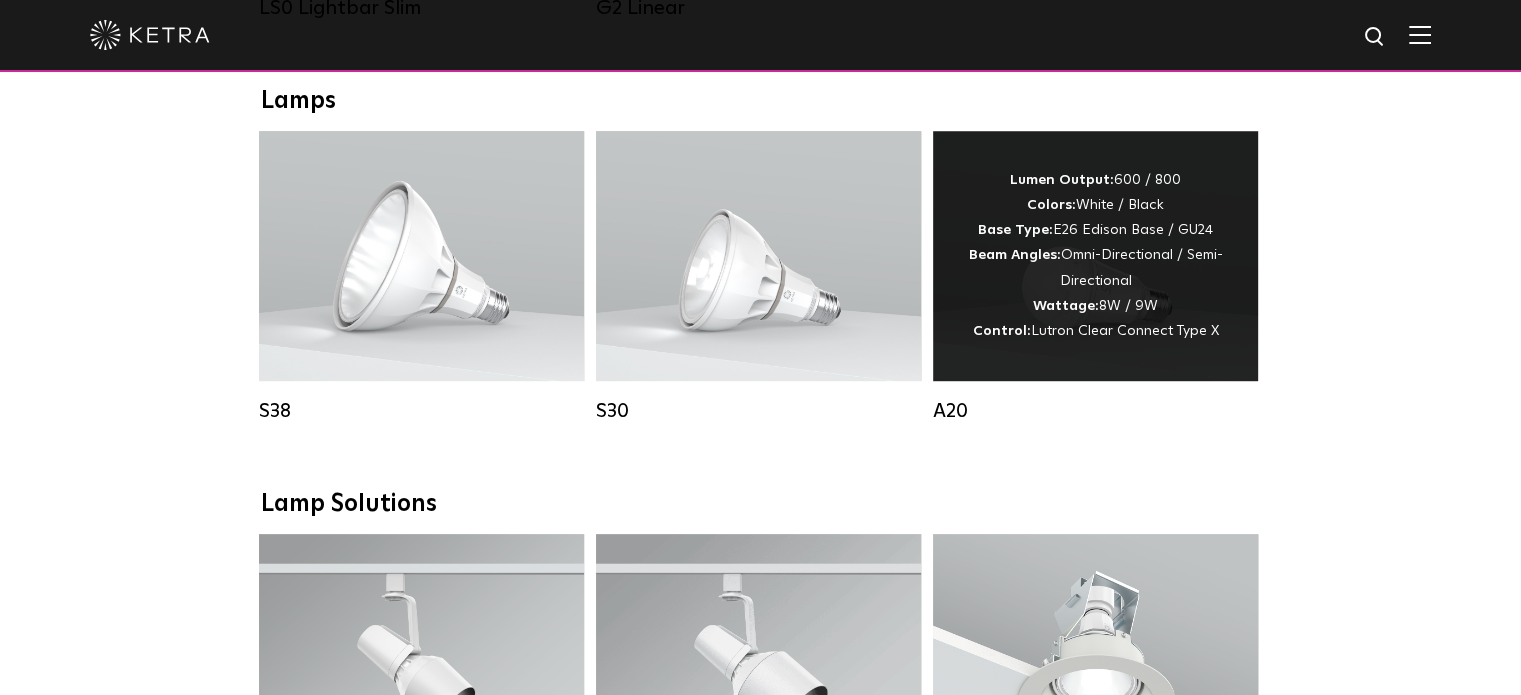 click on "Lumen Output:  600 / 800 Colors:  White / Black Base Type:  E26 Edison Base / GU24 Beam Angles:  Omni-Directional / Semi-Directional Wattage:  8W / 9W Control:  Lutron Clear Connect Type X" at bounding box center [1095, 256] 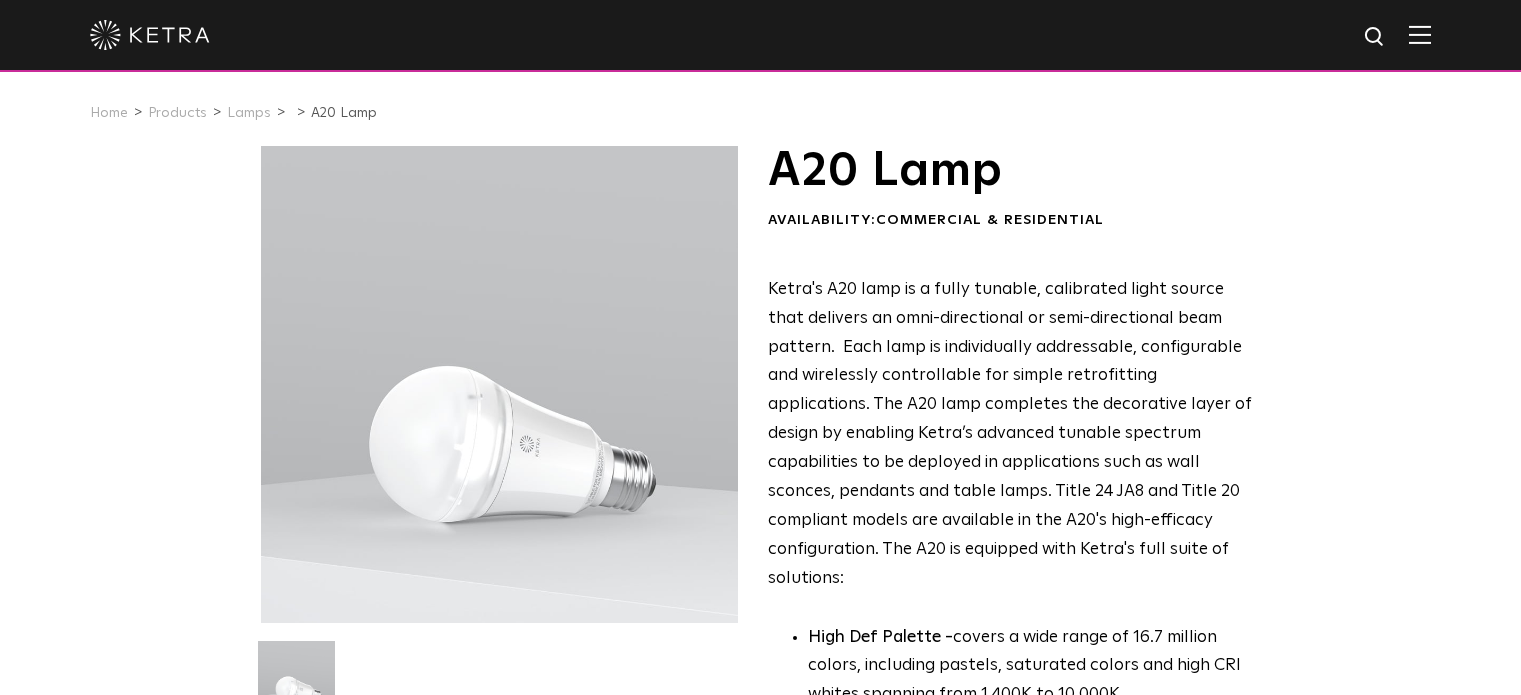 scroll, scrollTop: 0, scrollLeft: 0, axis: both 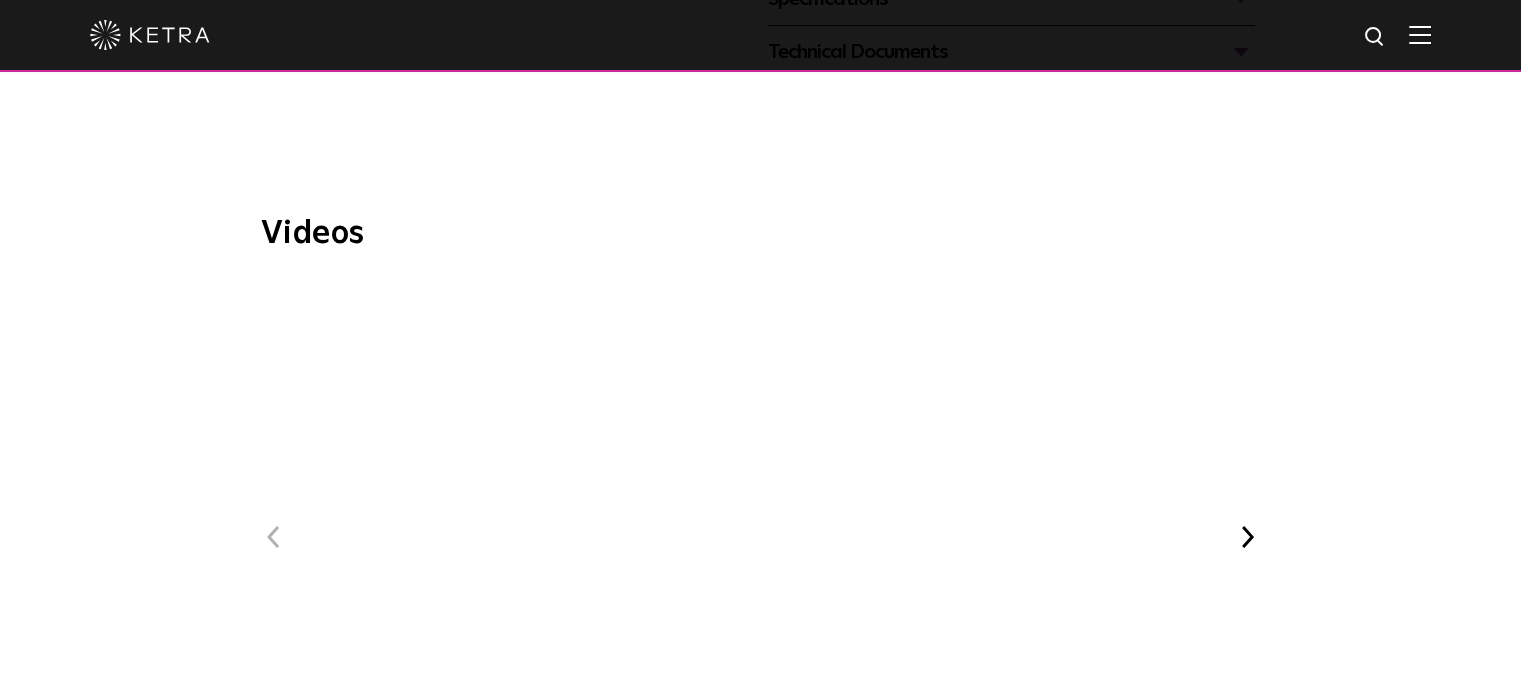 click on "Next" at bounding box center (1248, 537) 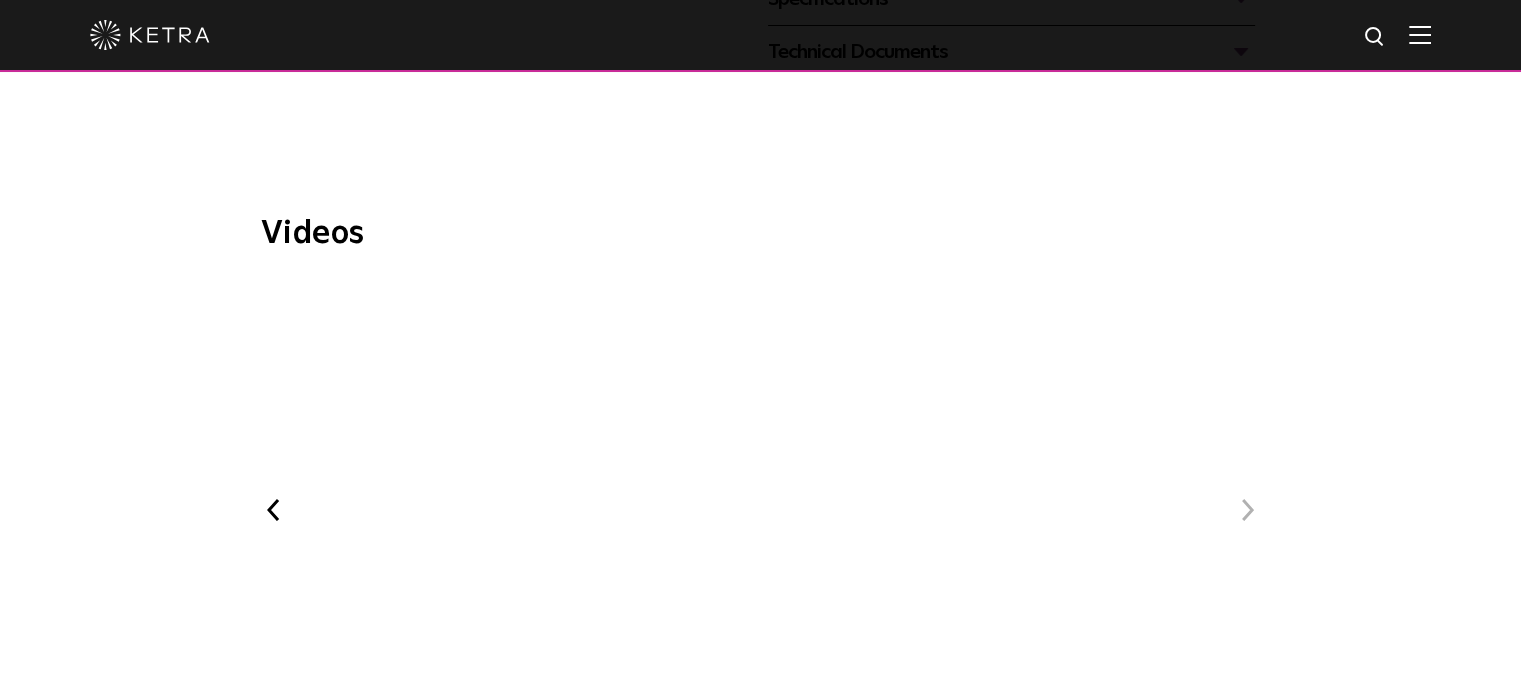 click on "Previous
WELL Certified: Delos HQ
Ketra at Bodyrok Fitness Studio
Next" at bounding box center (761, 526) 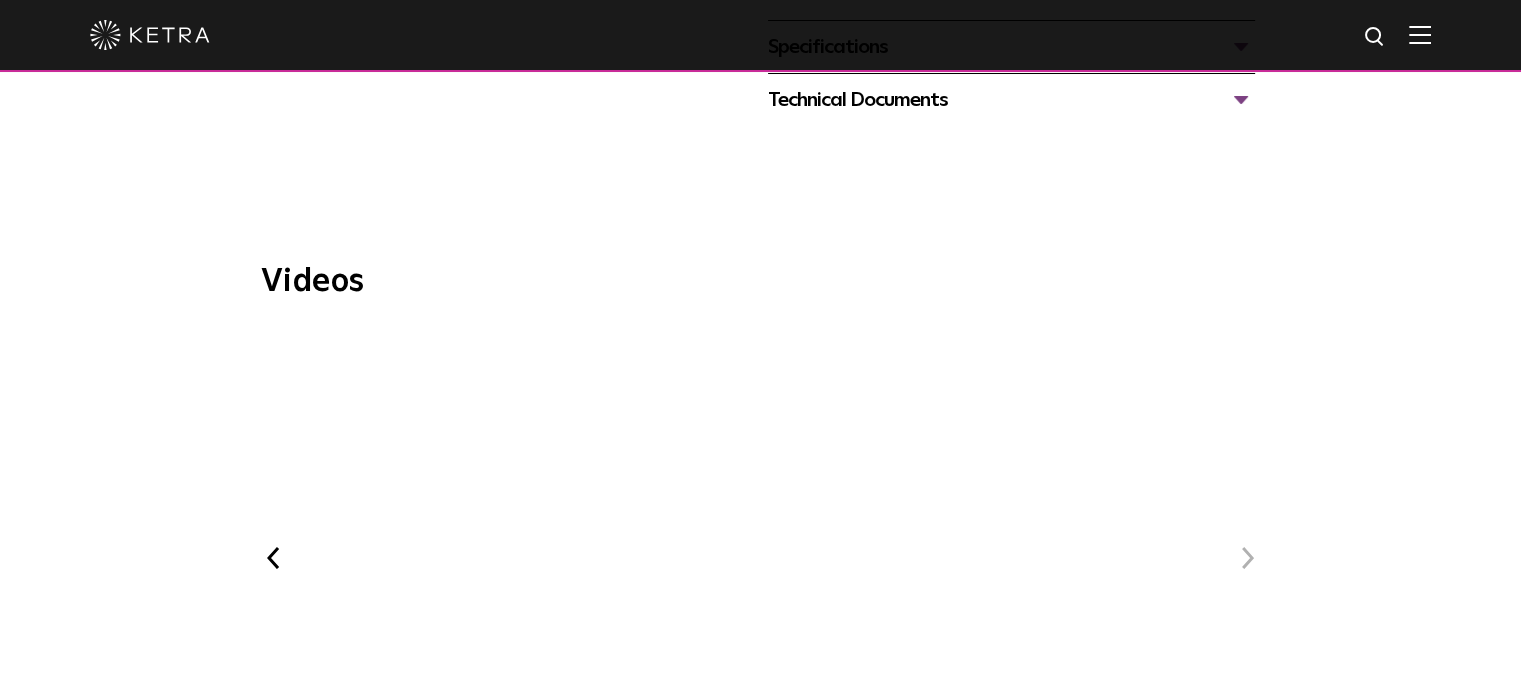 scroll, scrollTop: 1031, scrollLeft: 0, axis: vertical 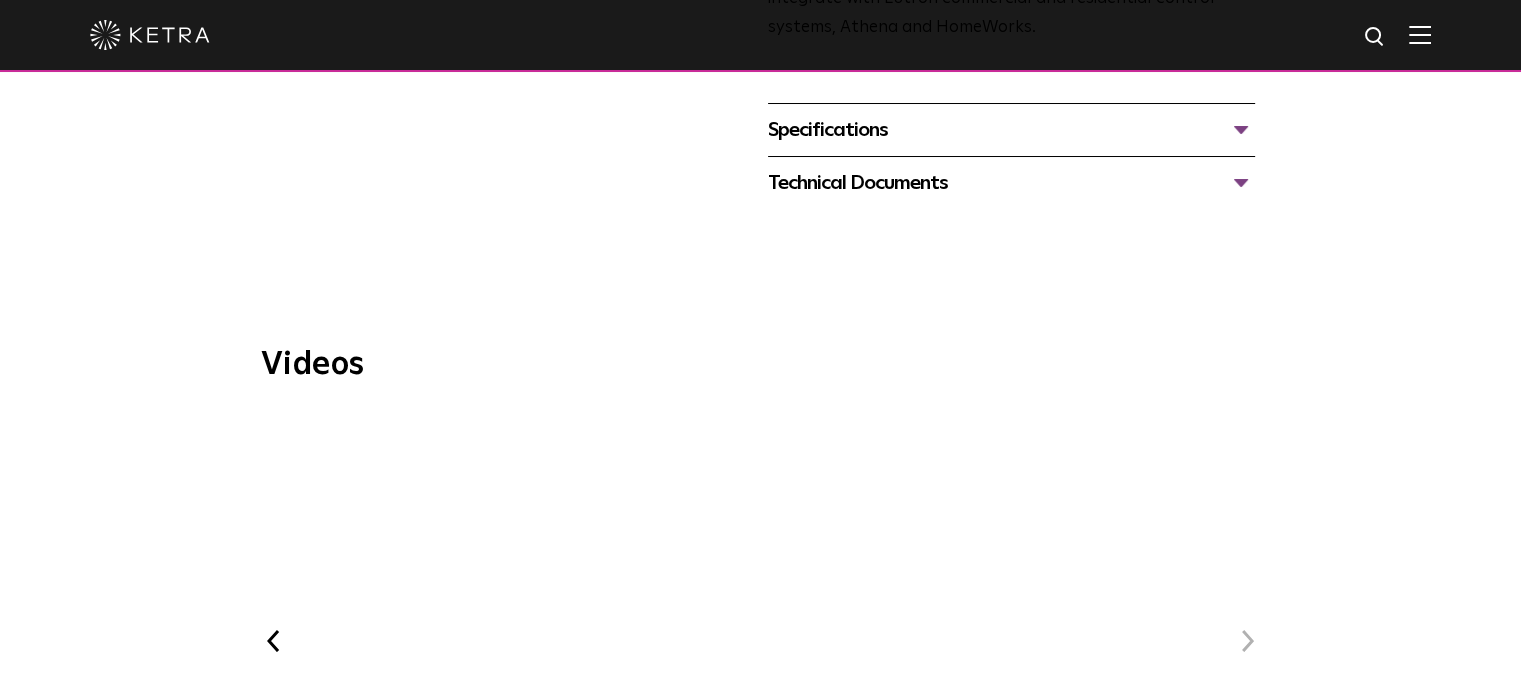 click on "Previous" at bounding box center [274, 641] 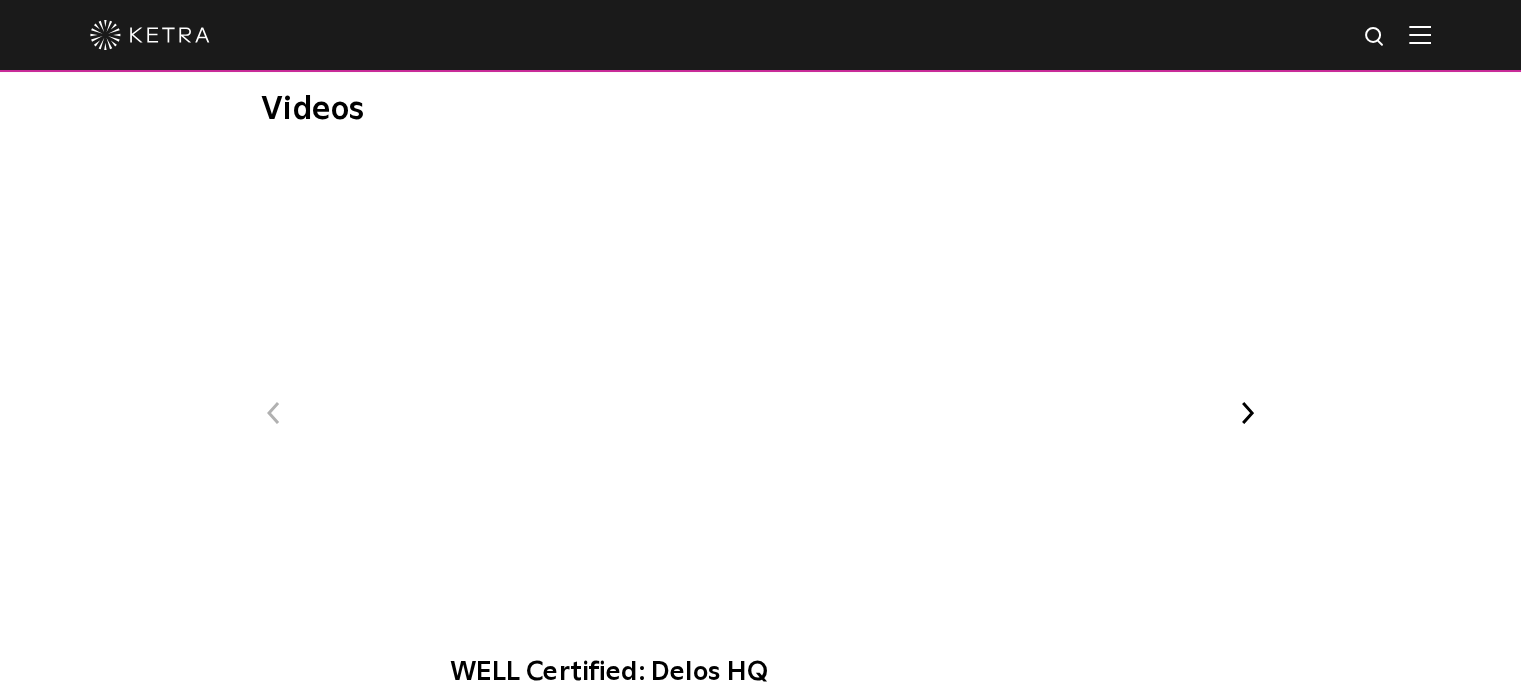 scroll, scrollTop: 1290, scrollLeft: 0, axis: vertical 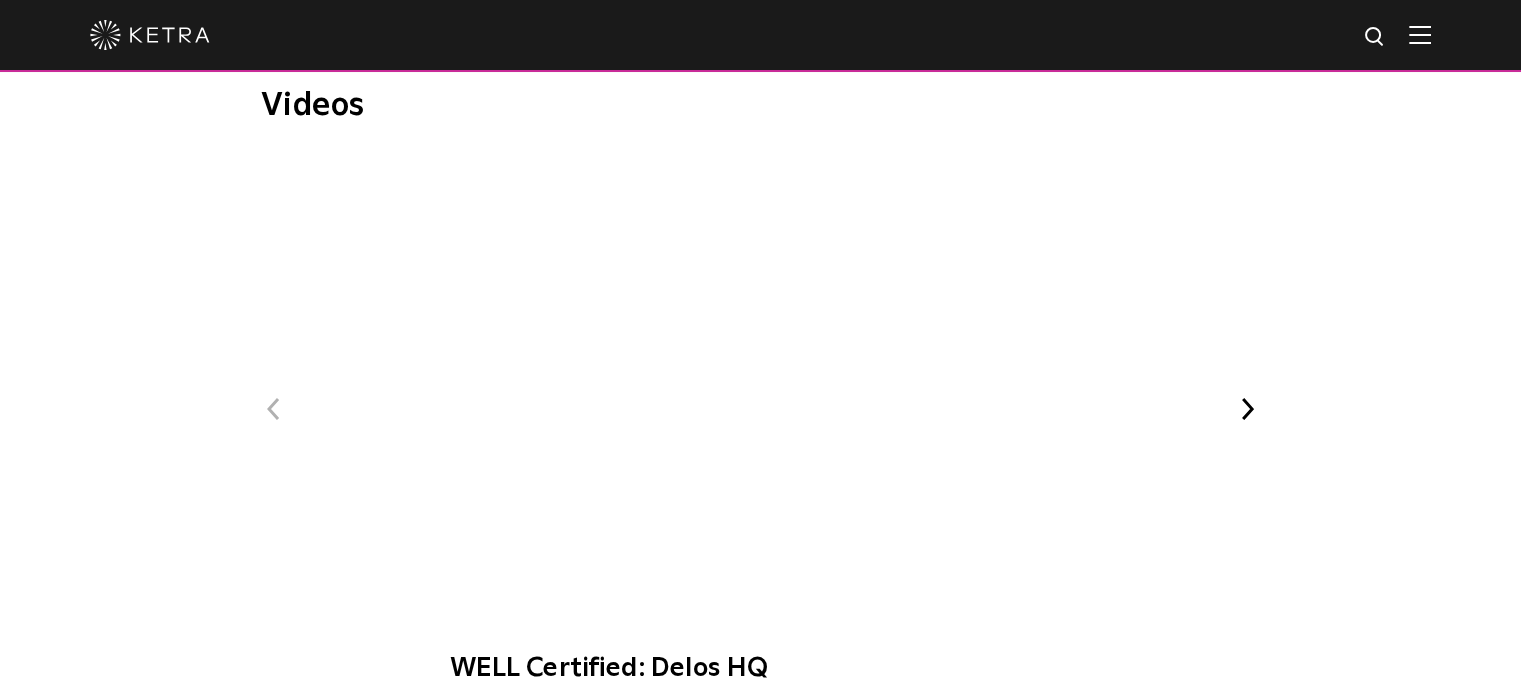 click on "Ketra at Bodyrok Fitness Studio" at bounding box center (944, 348) 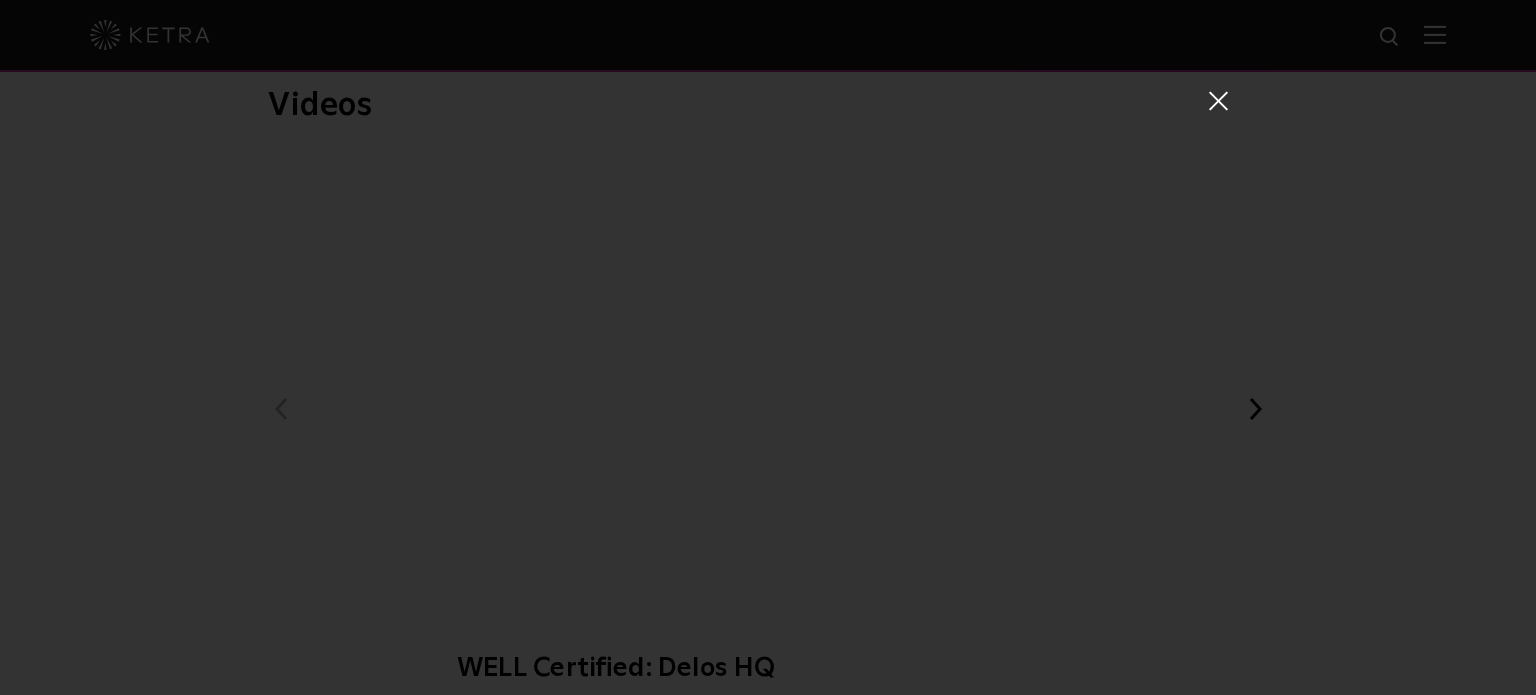 click at bounding box center [1217, 100] 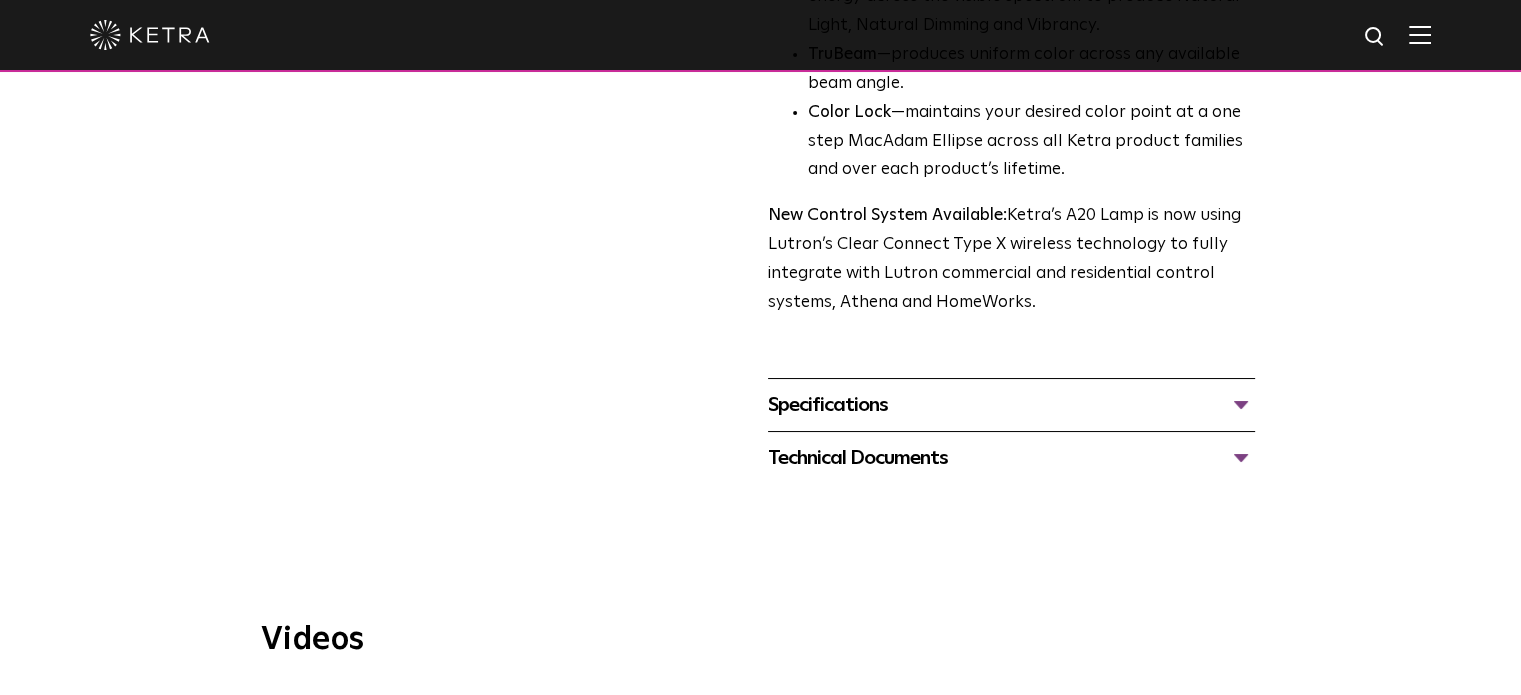 scroll, scrollTop: 770, scrollLeft: 0, axis: vertical 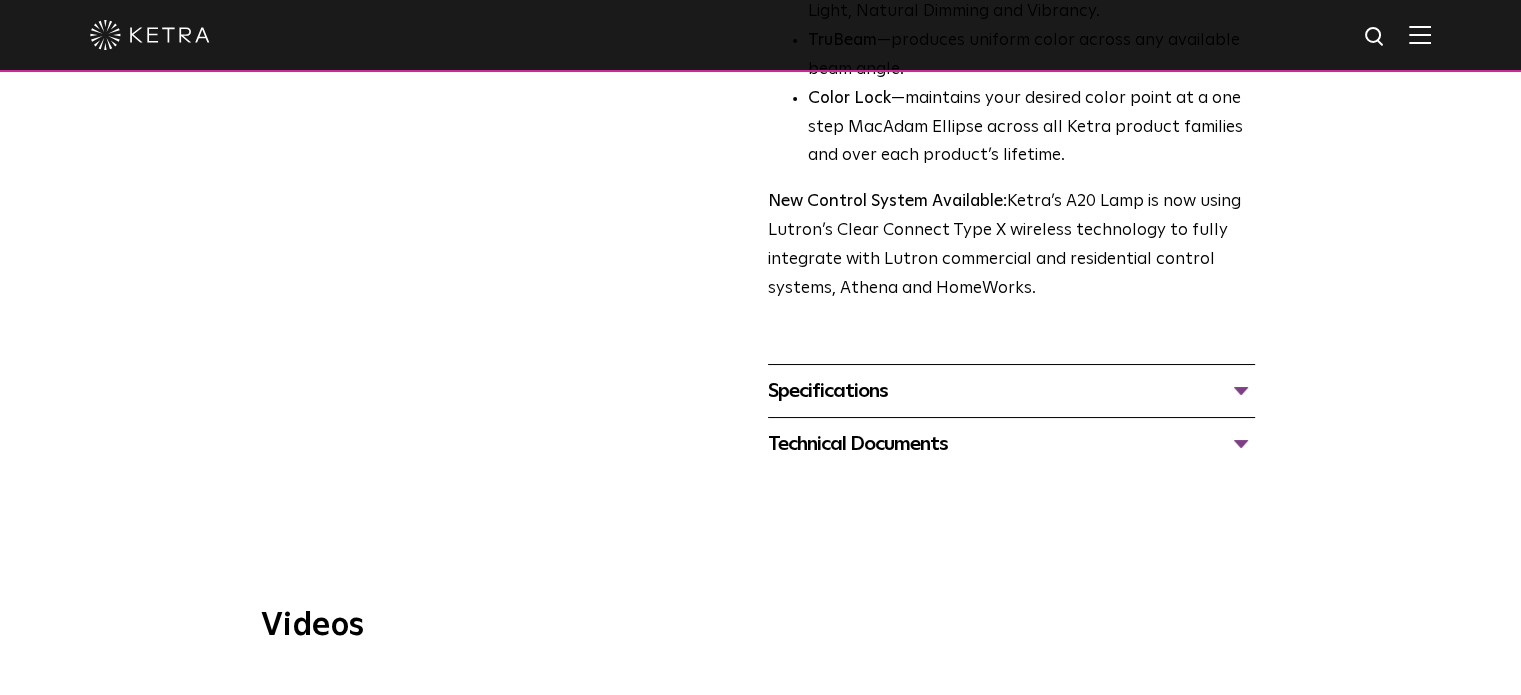 click on "Specifications
LUMEN OUTPUTS
600, 800
HOUSING COLORS
White, Black
BASE TYPES
E26 Edison Base, GU24
CONTROL
Lutron Clear Connect Type X
BEAM ANGLES
Omni-Directional, Semi-Directional
WATTAGE
8W, 9W
CA Compliance
High Efficacy versions available for T24 JA8 and T20 compliance" at bounding box center (1011, 390) 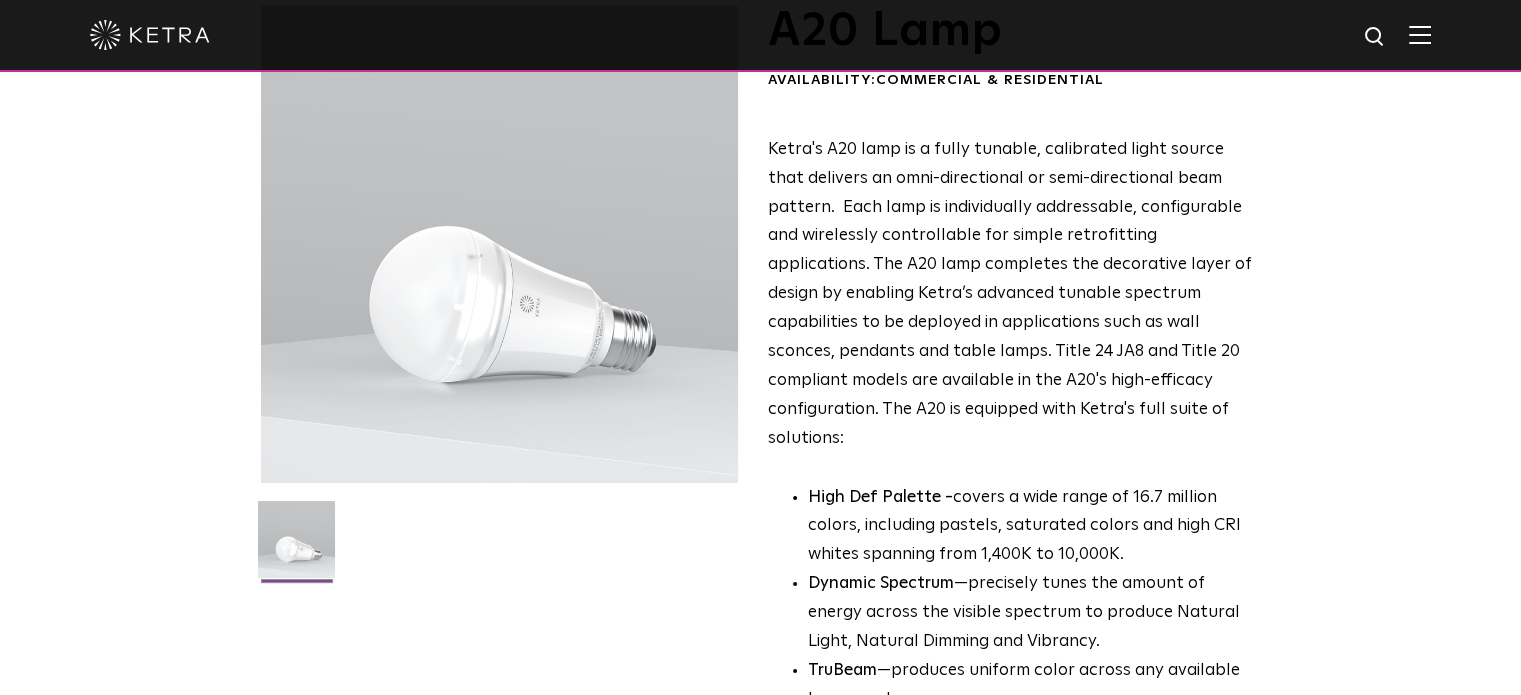 scroll, scrollTop: 0, scrollLeft: 0, axis: both 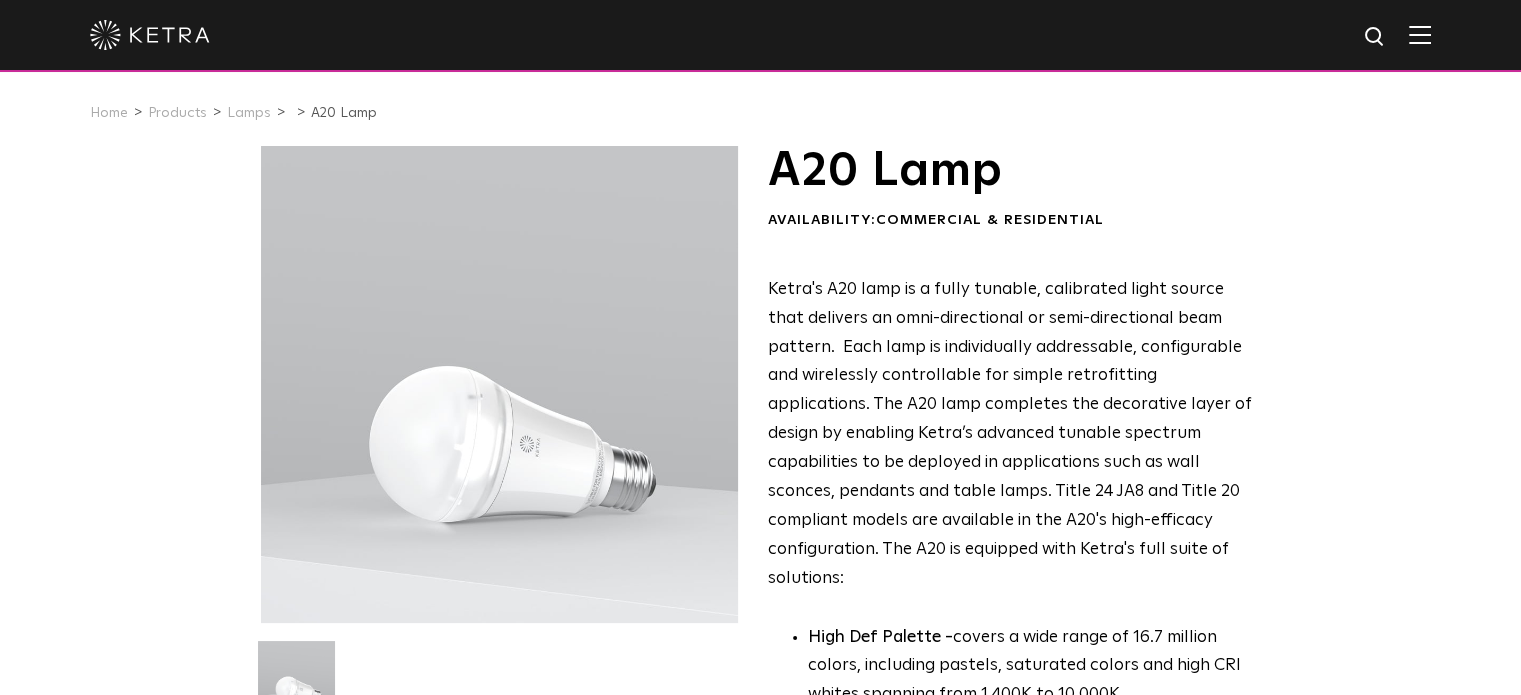 click at bounding box center (1375, 37) 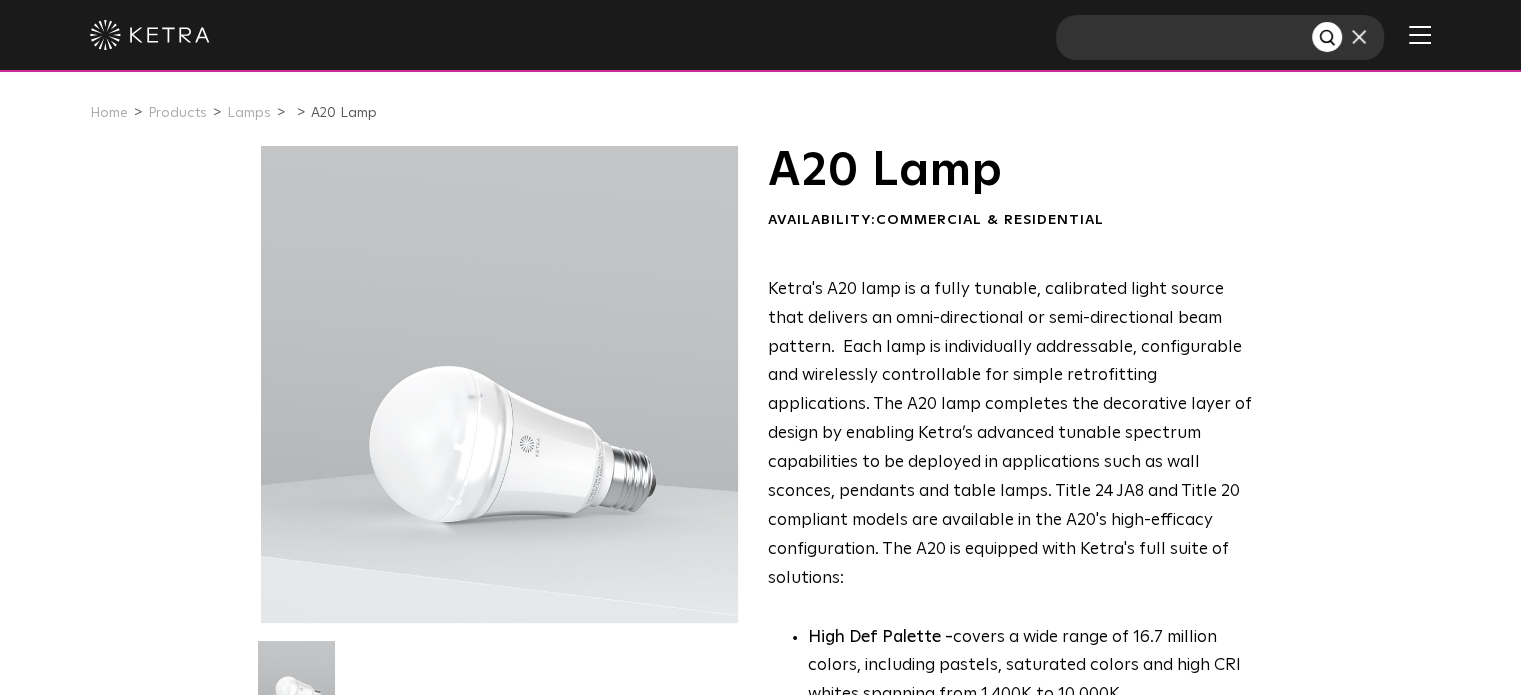 click at bounding box center (1184, 37) 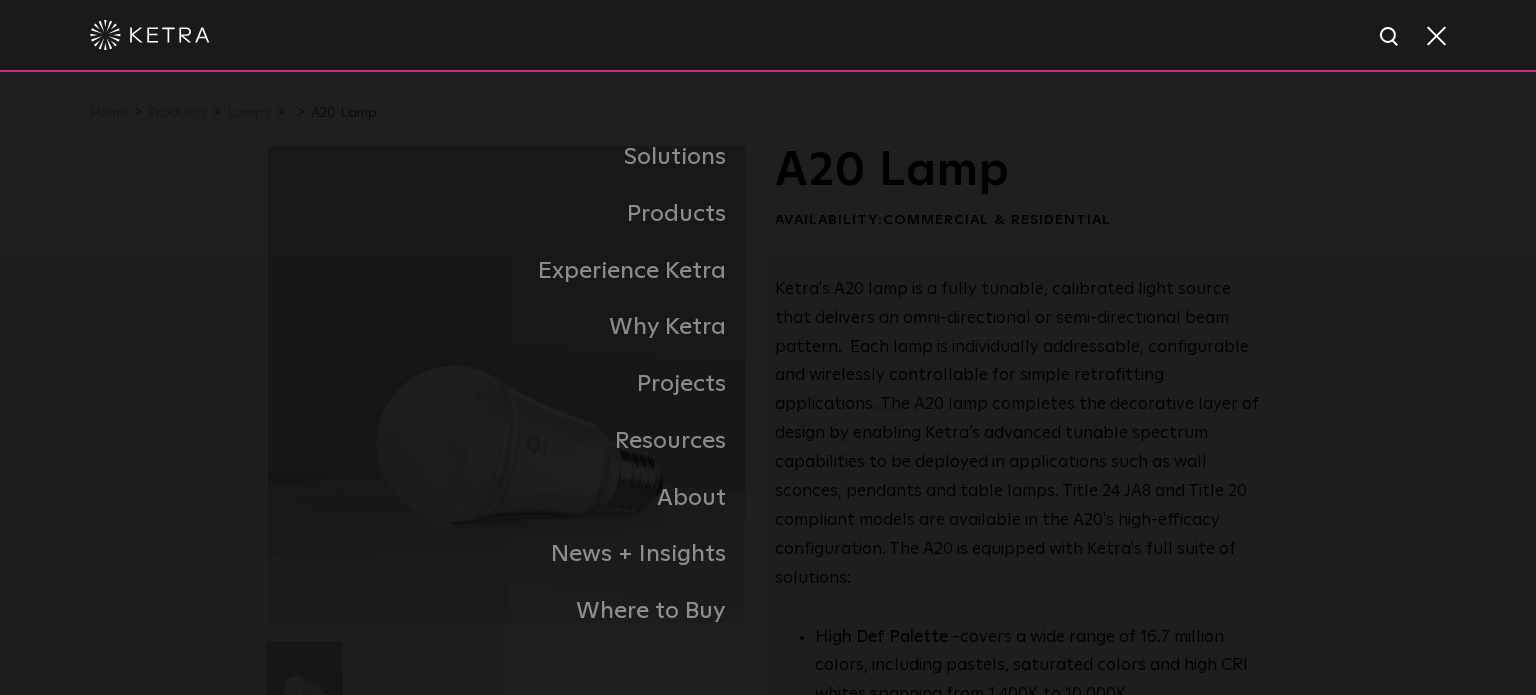 click at bounding box center [768, 35] 